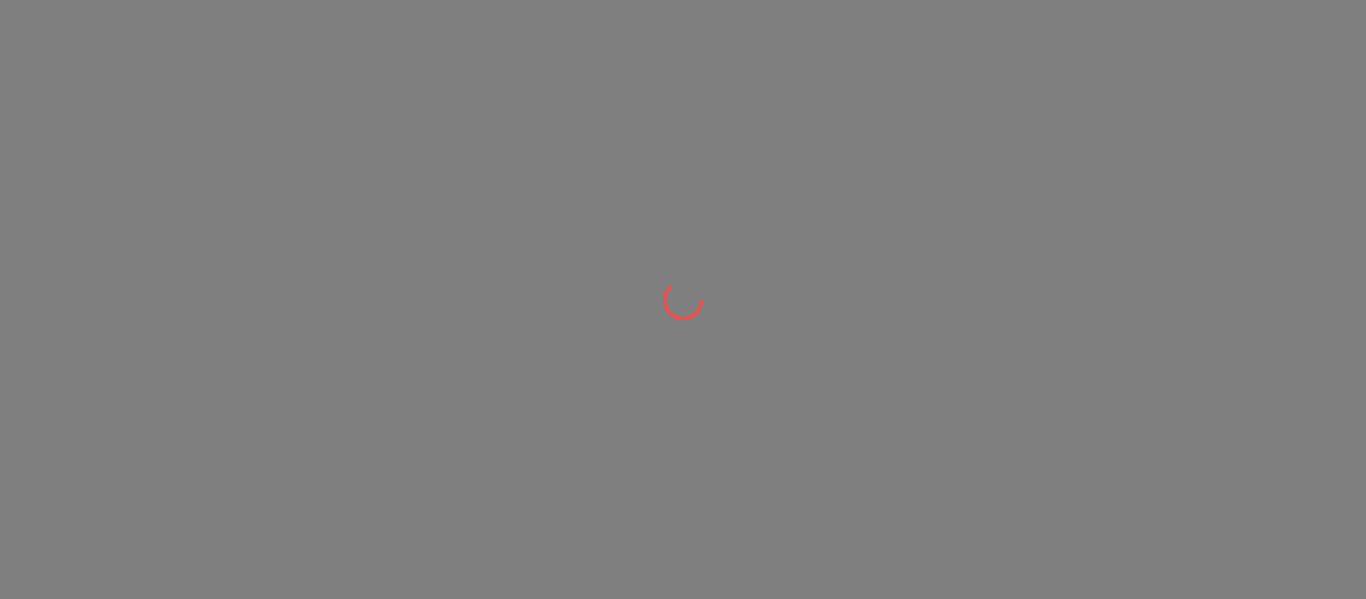 scroll, scrollTop: 0, scrollLeft: 0, axis: both 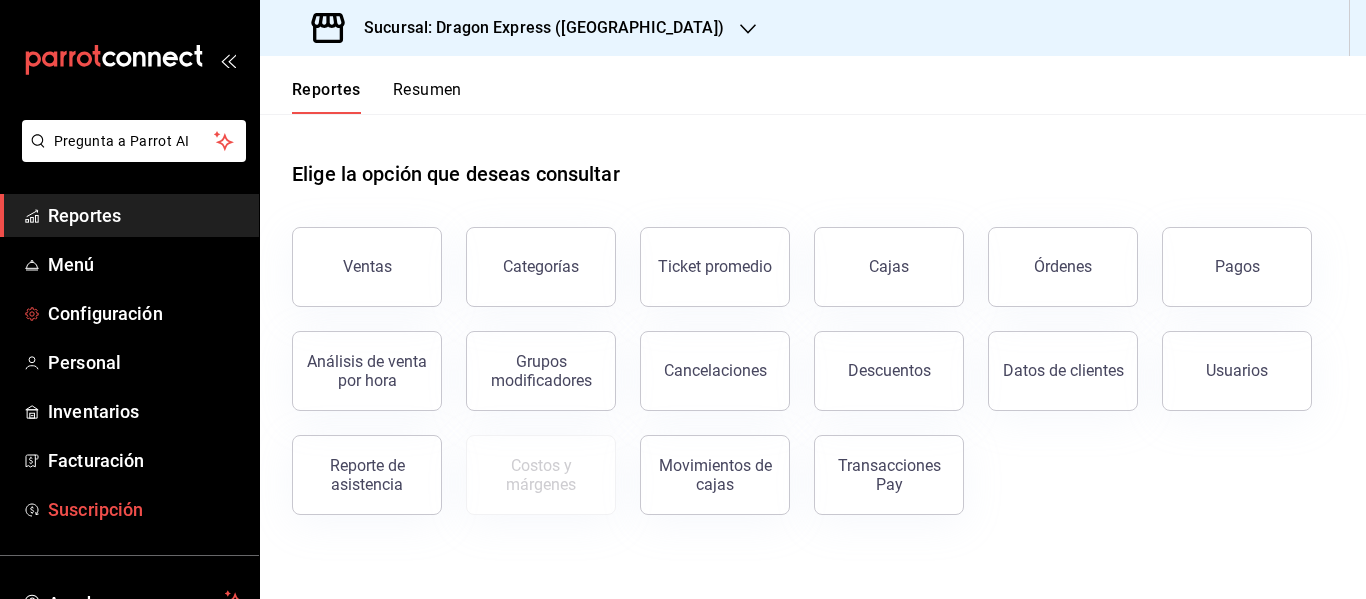 click on "Suscripción" at bounding box center [129, 509] 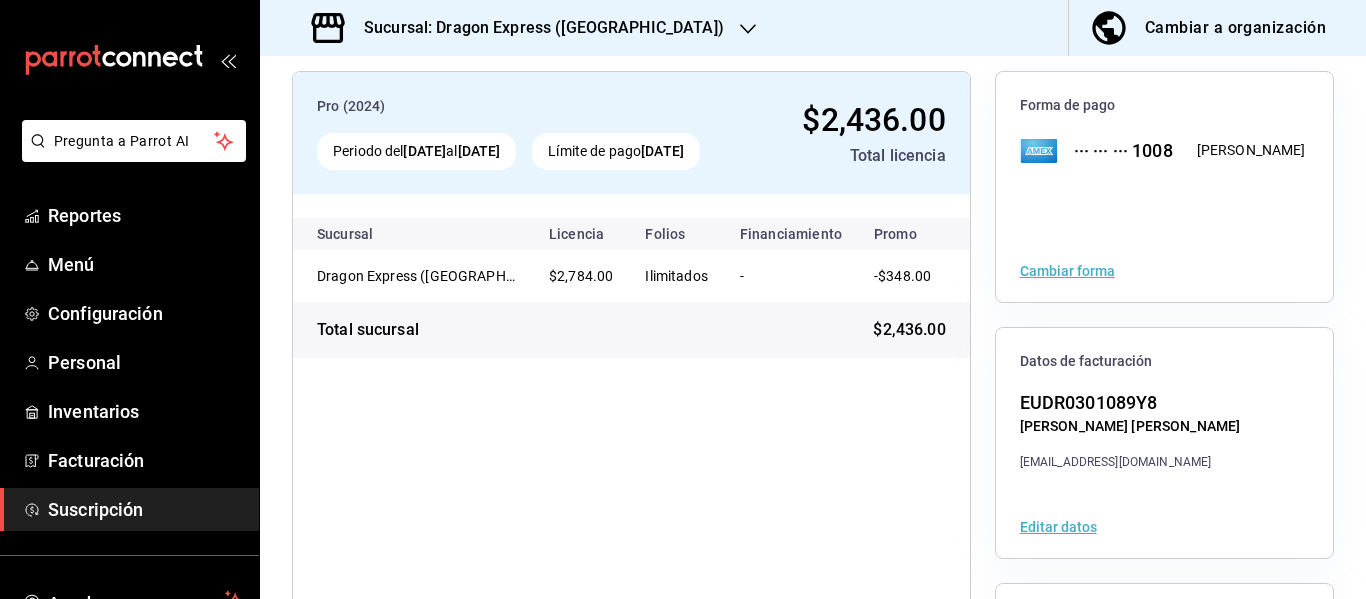 scroll, scrollTop: 0, scrollLeft: 0, axis: both 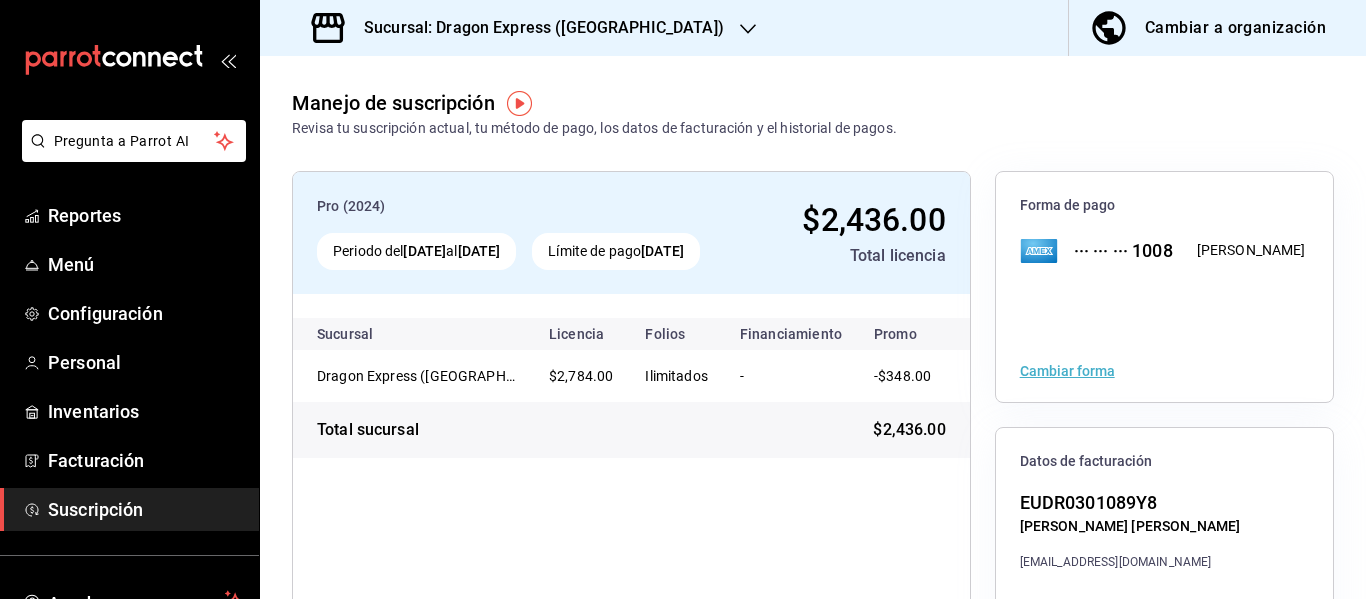 click on "Sucursal: Dragon Express ([GEOGRAPHIC_DATA])" at bounding box center [520, 28] 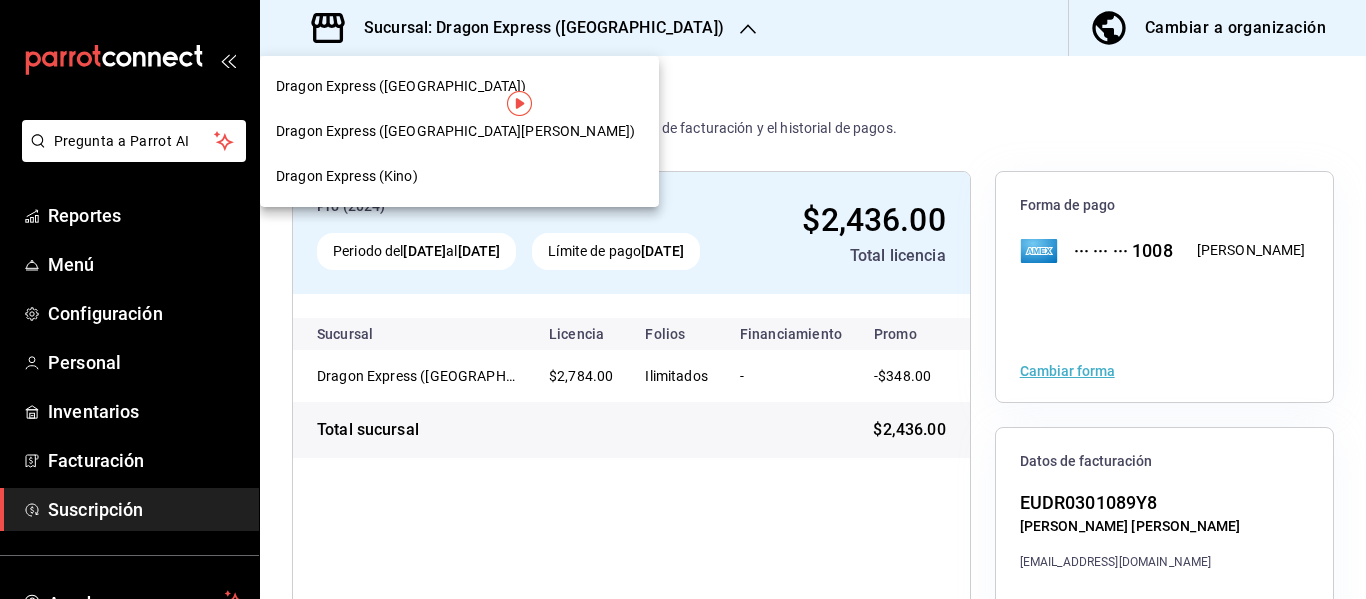click on "Dragon Express (Kino)" at bounding box center (347, 176) 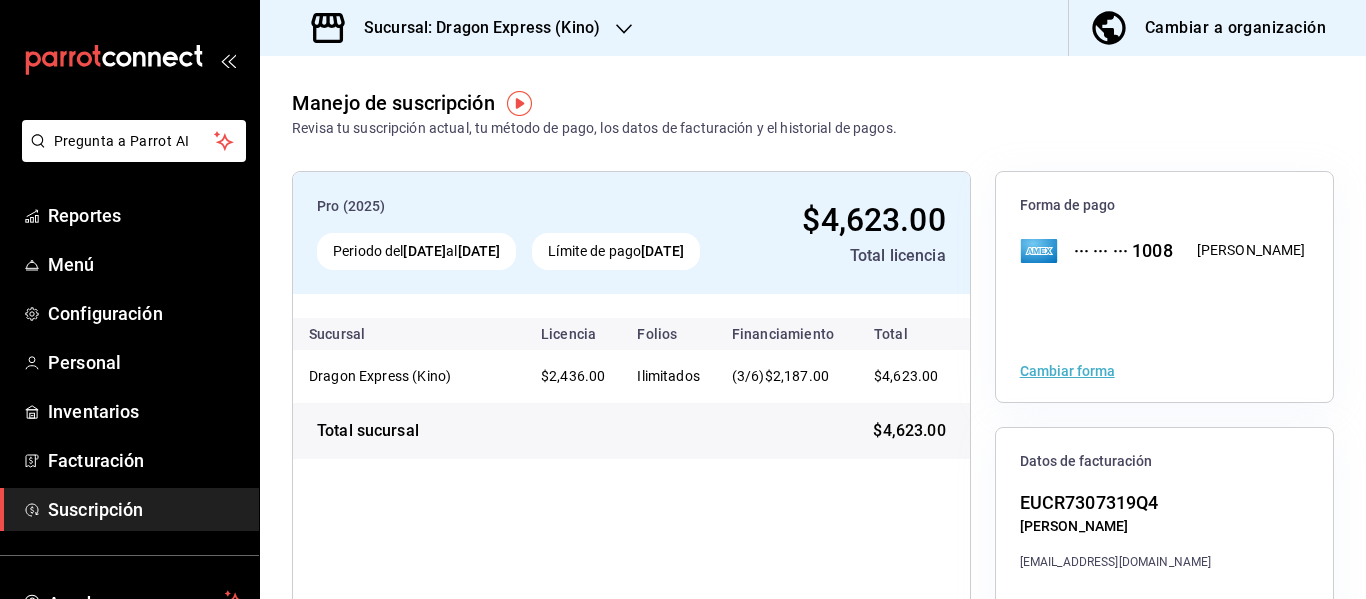 scroll, scrollTop: 0, scrollLeft: 0, axis: both 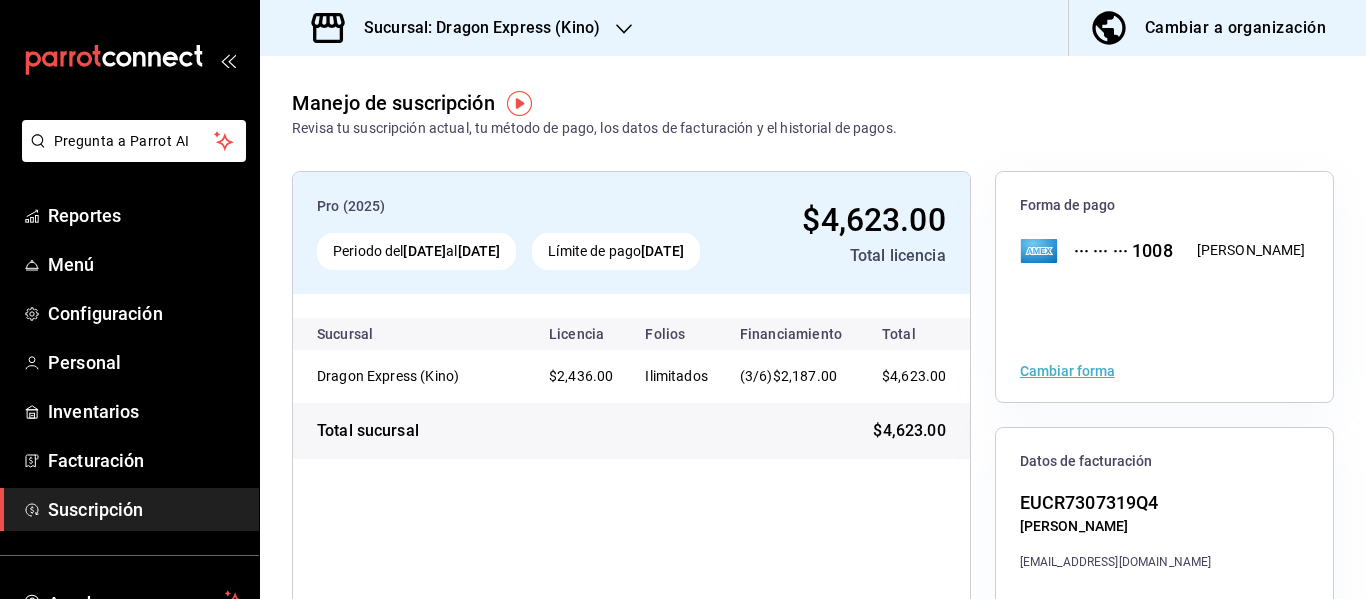 click 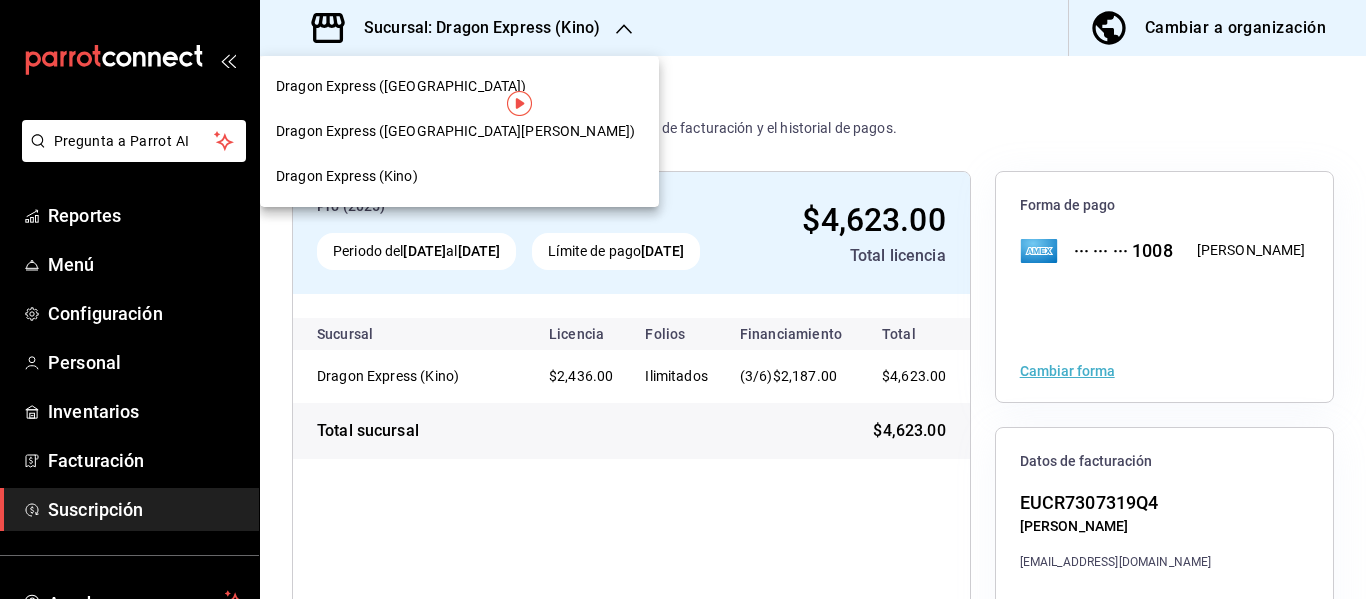 click on "Dragon Express ([GEOGRAPHIC_DATA])" at bounding box center (459, 86) 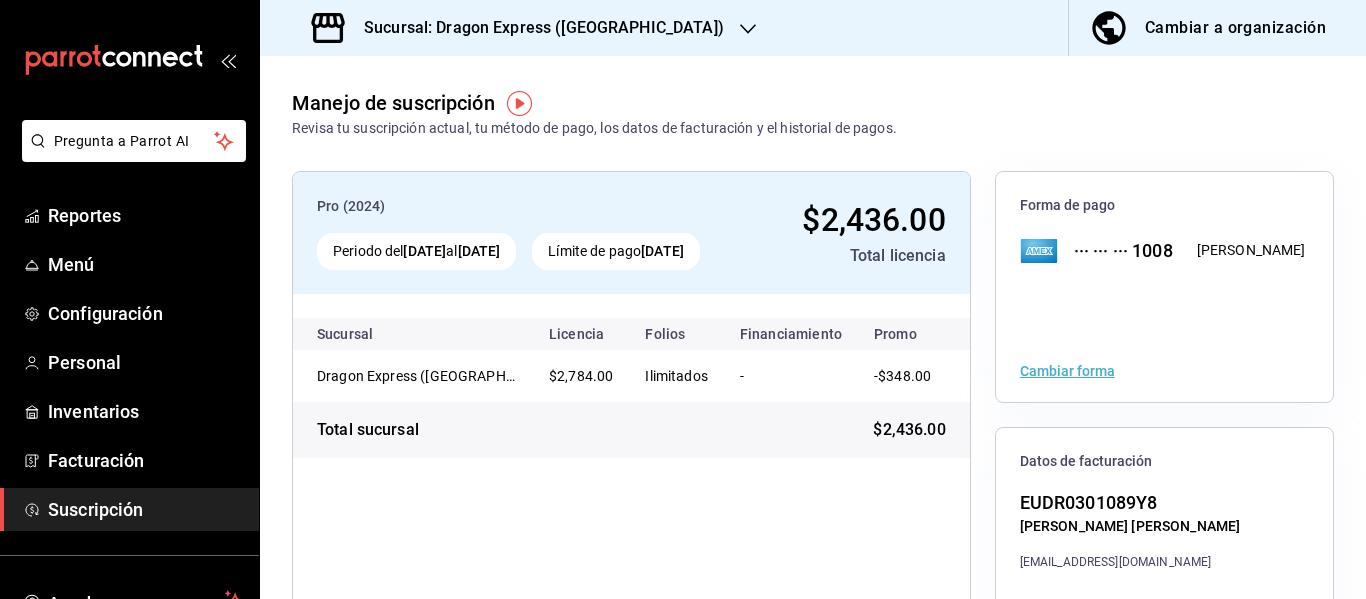 click on "Sucursal: Dragon Express ([GEOGRAPHIC_DATA])" at bounding box center [536, 28] 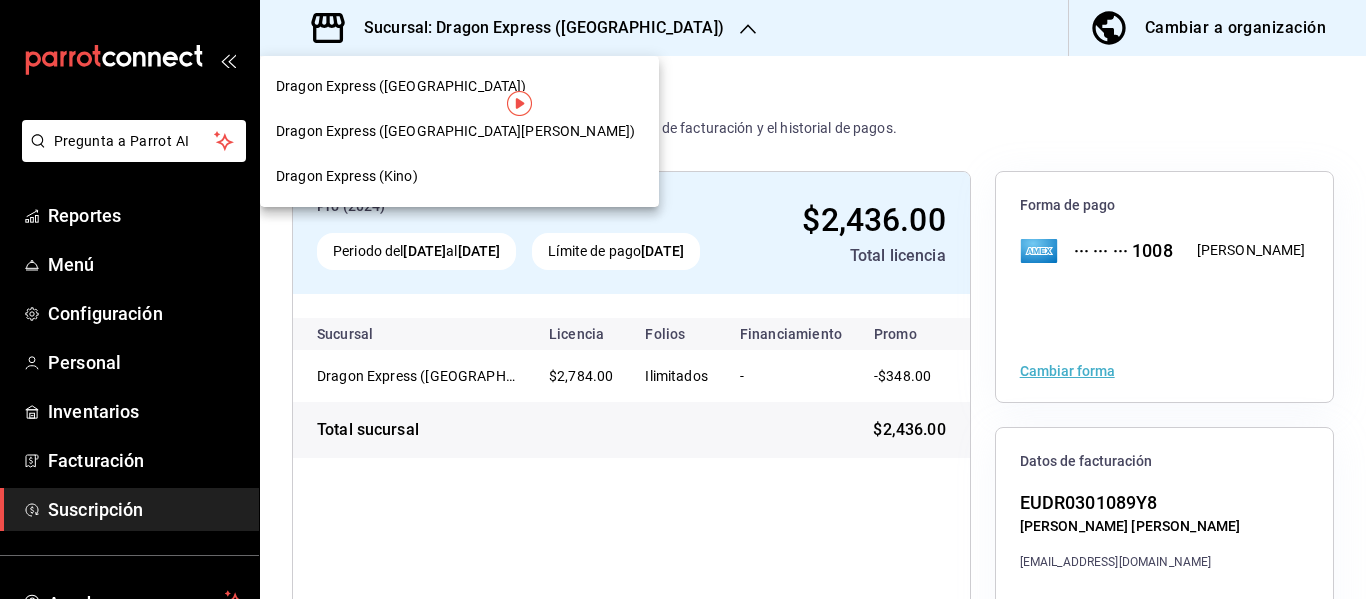 click on "Dragon Express ([GEOGRAPHIC_DATA][PERSON_NAME])" at bounding box center (455, 131) 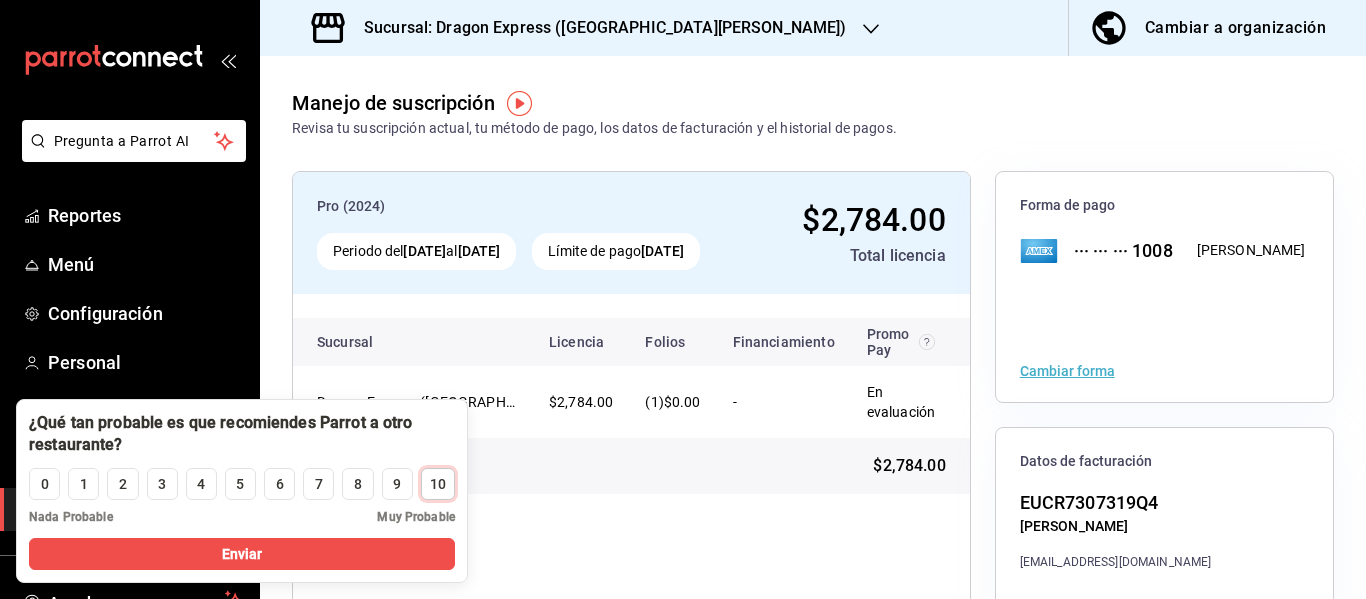 click on "10" at bounding box center (438, 484) 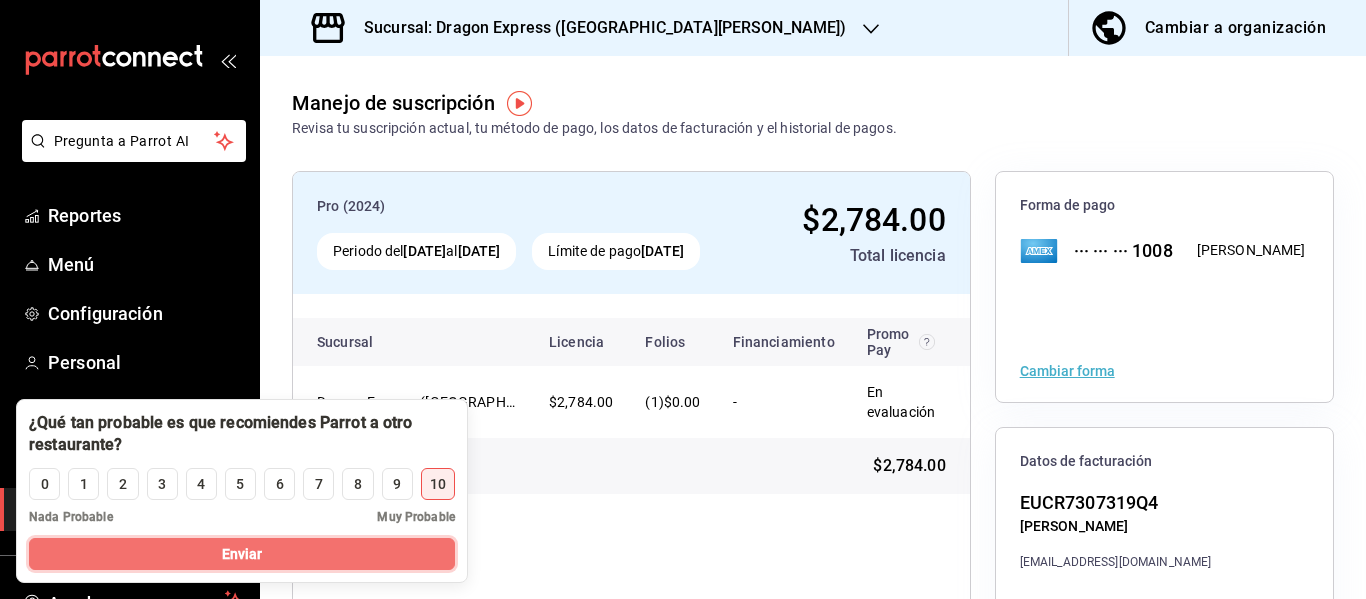 click on "Enviar" at bounding box center [242, 554] 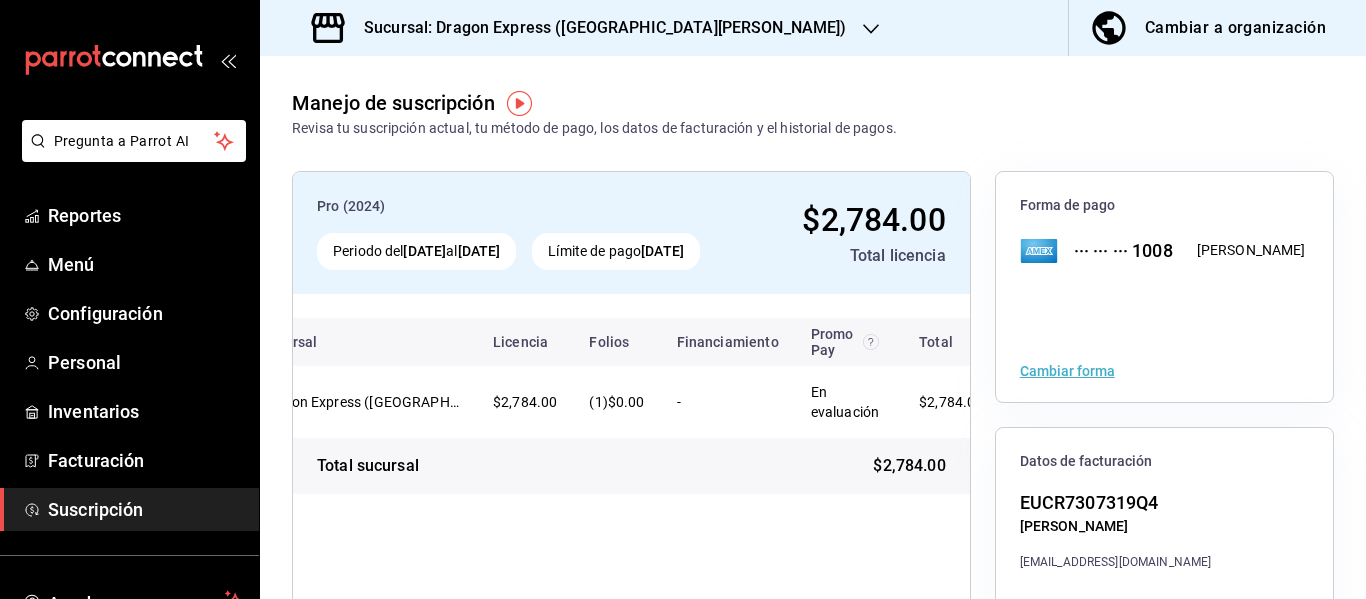 scroll, scrollTop: 0, scrollLeft: 88, axis: horizontal 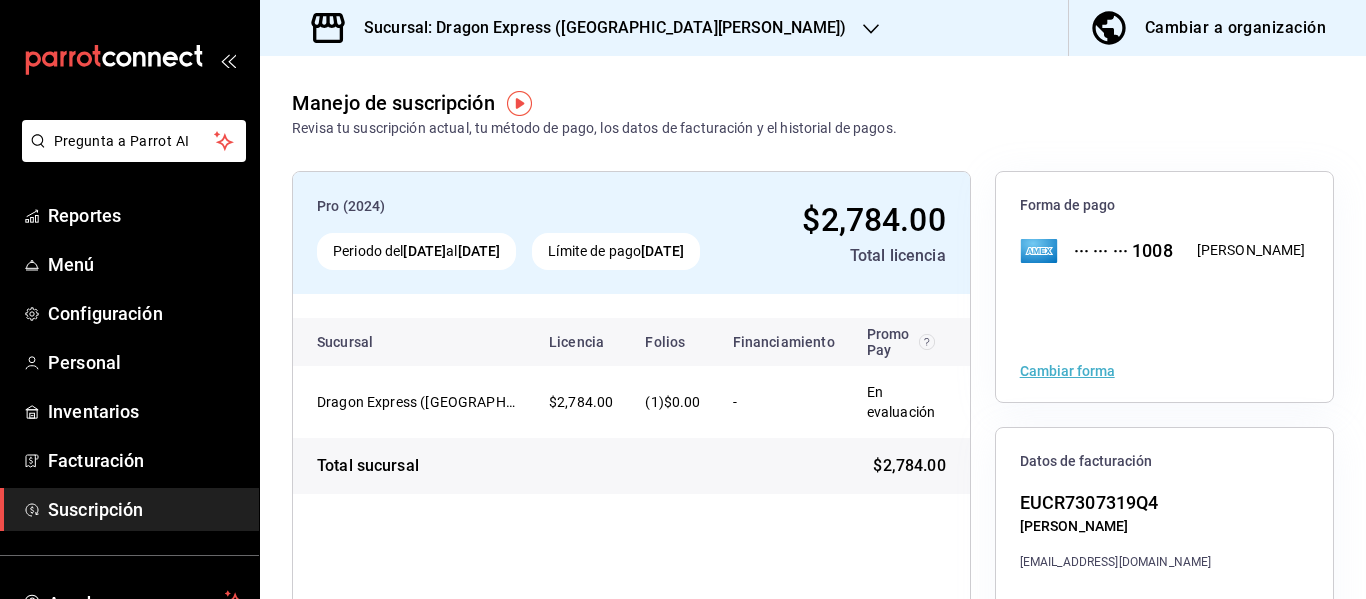 click 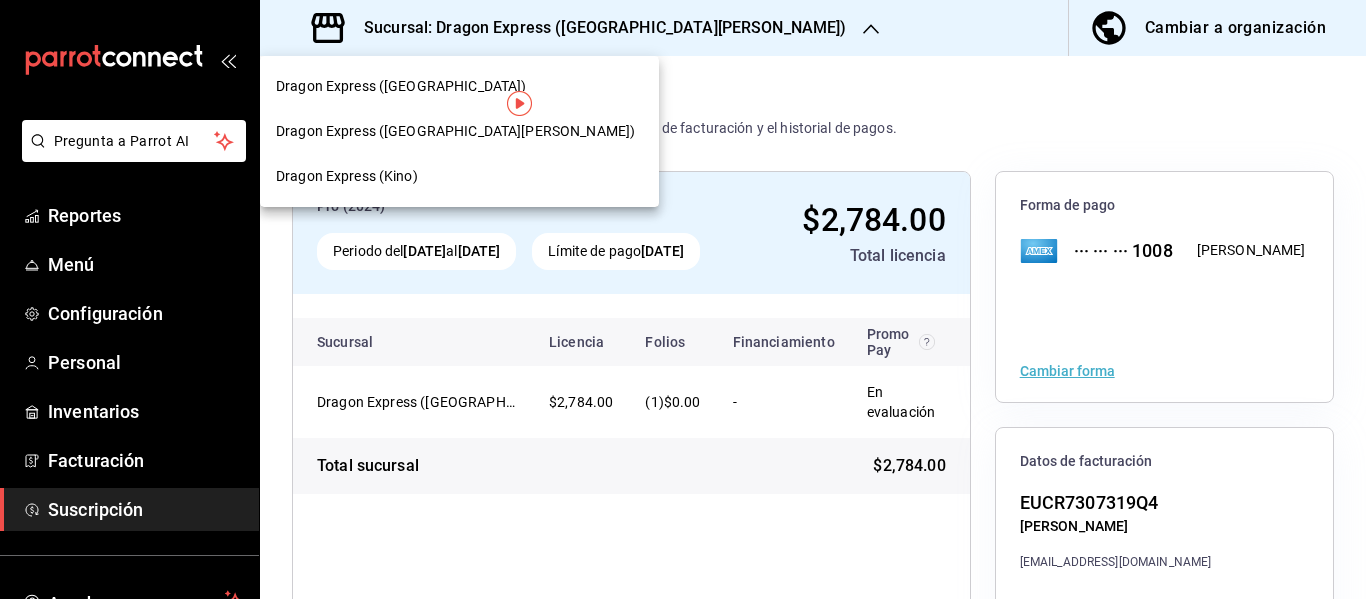 click on "Dragon Express (Kino)" at bounding box center [459, 176] 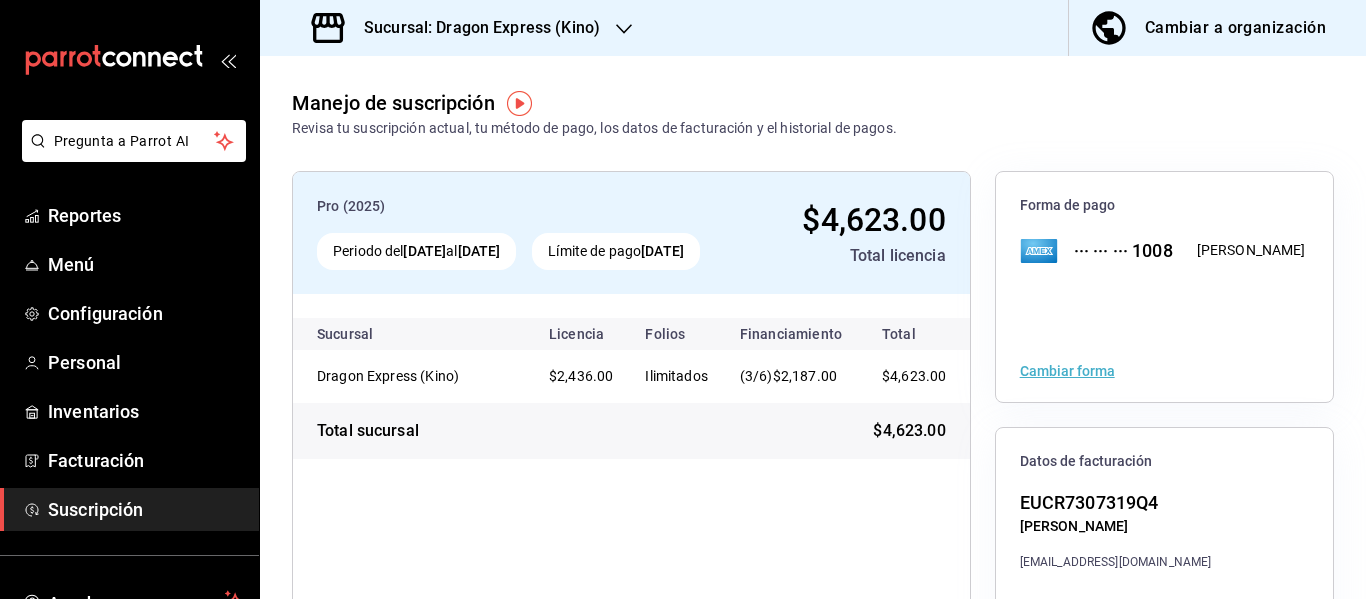 click 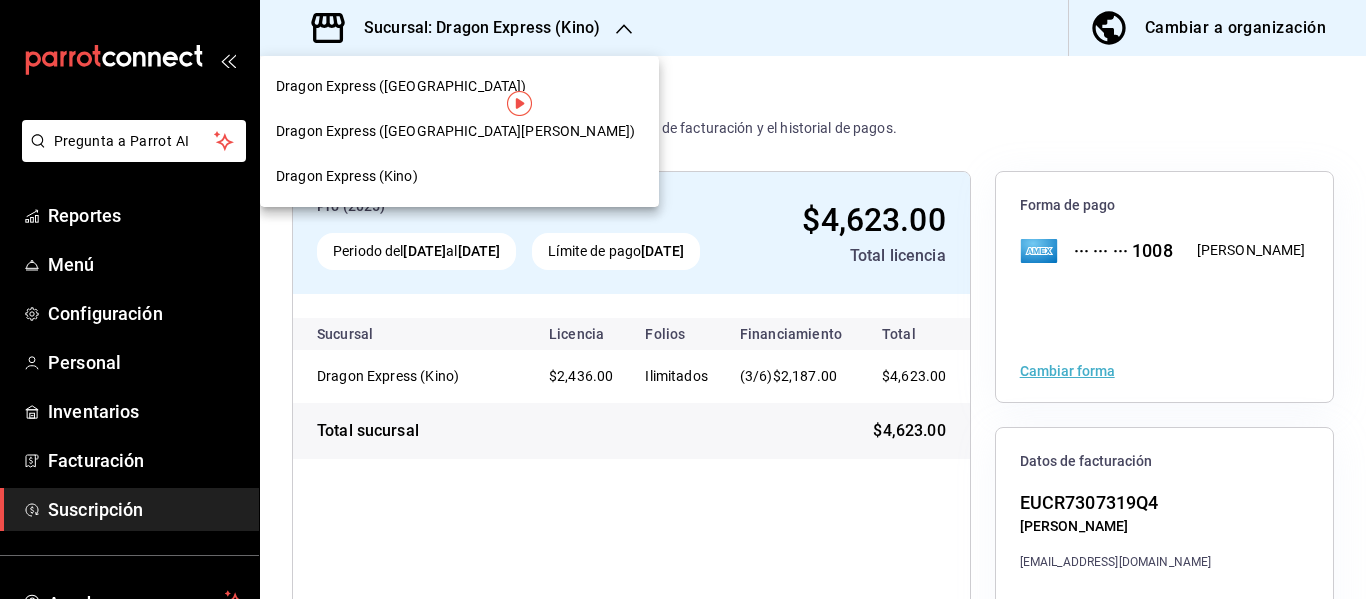 click on "Dragon Express ([GEOGRAPHIC_DATA])" at bounding box center [401, 86] 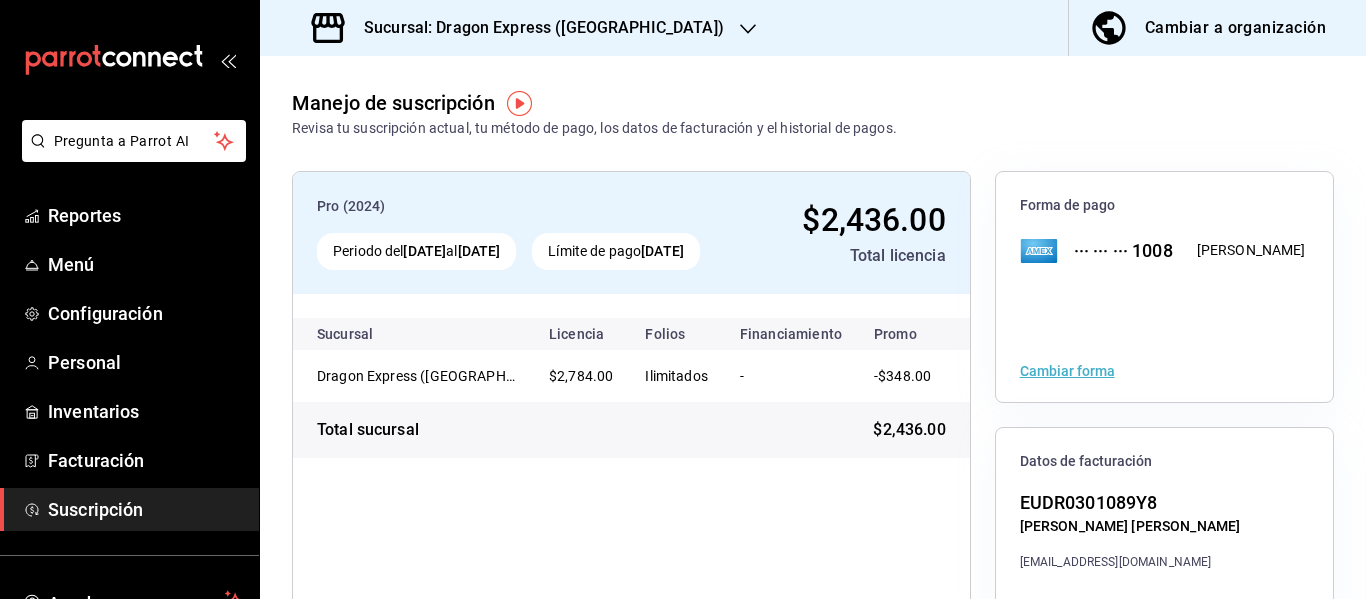 click on "Sucursal: Dragon Express ([GEOGRAPHIC_DATA])" at bounding box center [520, 28] 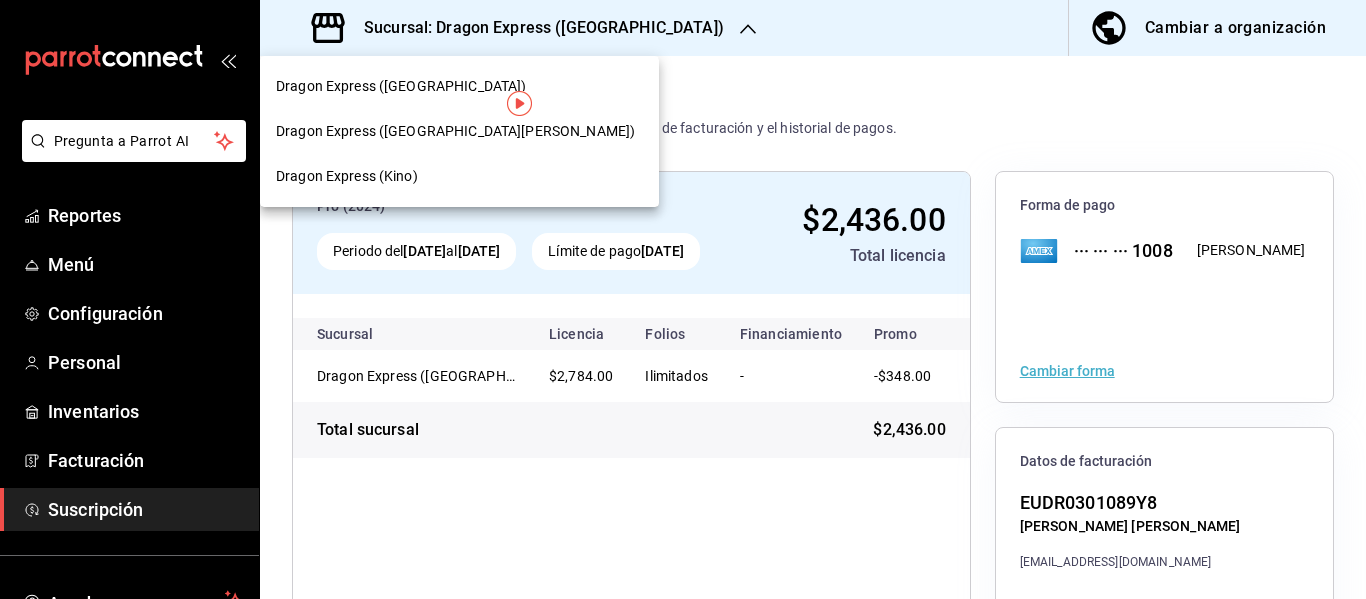 click on "Dragon Express ([GEOGRAPHIC_DATA][PERSON_NAME])" at bounding box center (459, 131) 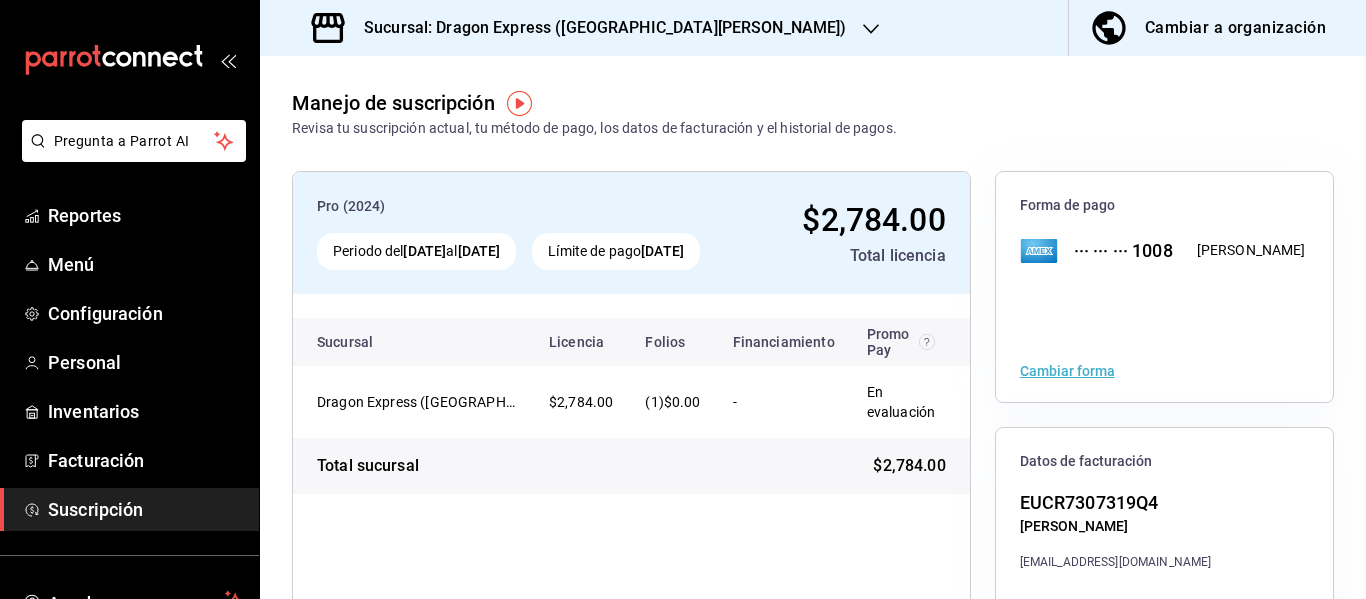scroll, scrollTop: 0, scrollLeft: 70, axis: horizontal 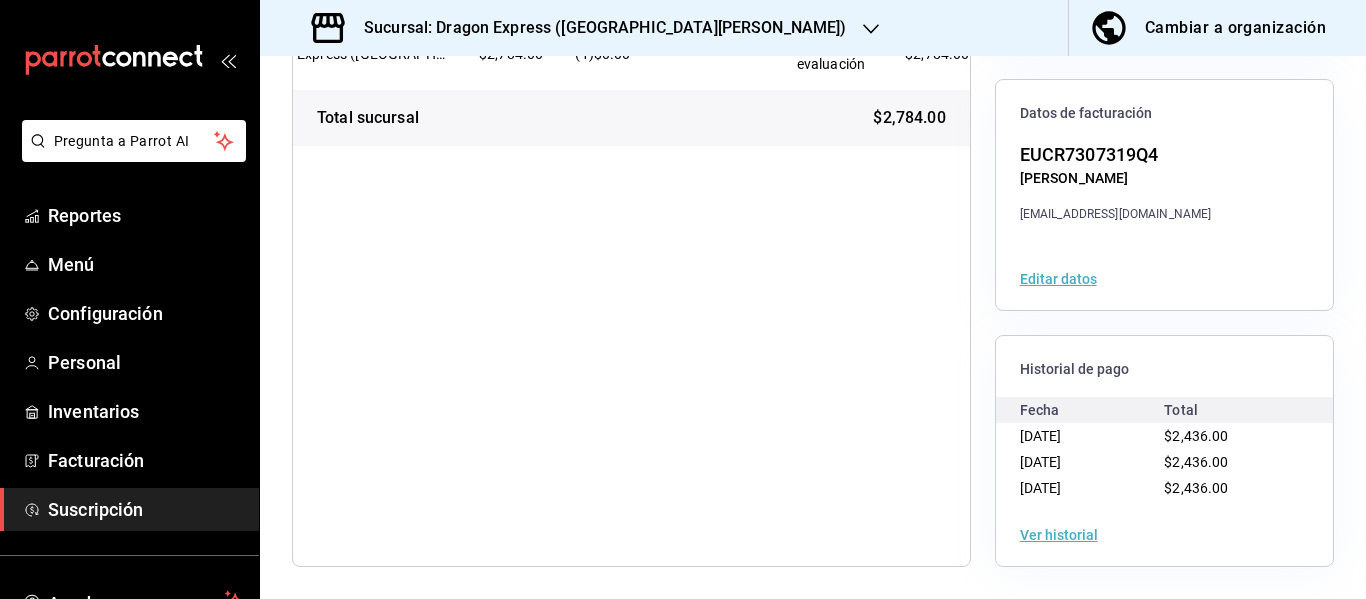 click on "Ver historial" at bounding box center (1059, 535) 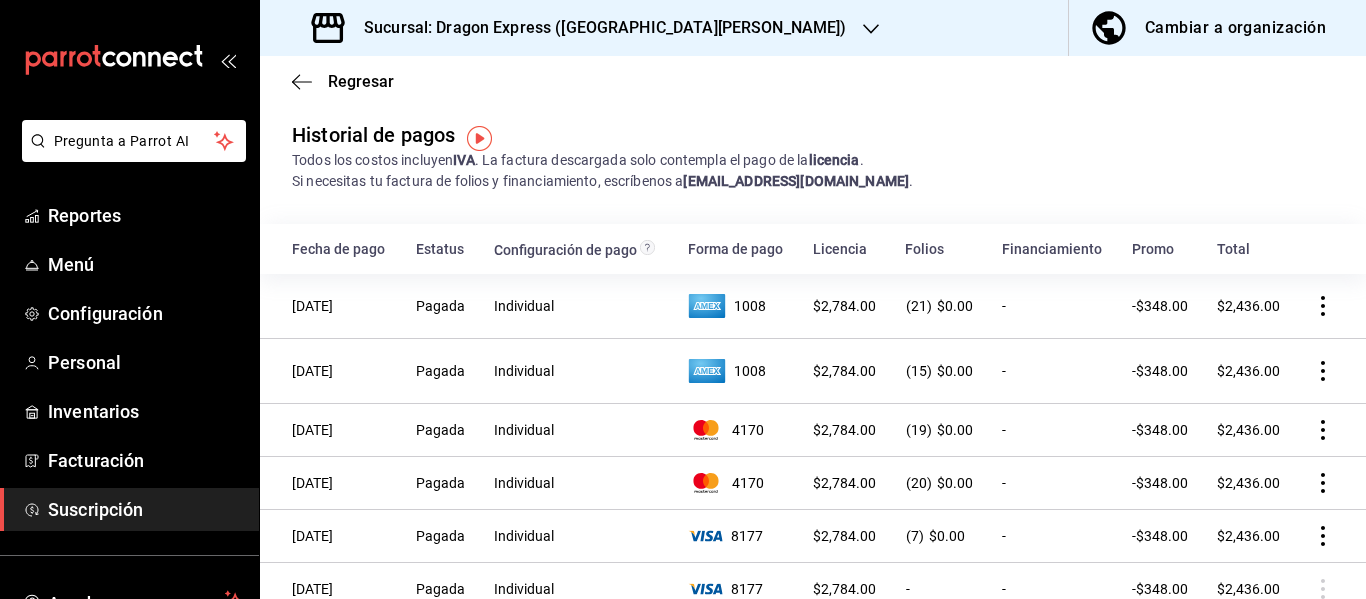 scroll, scrollTop: 0, scrollLeft: 0, axis: both 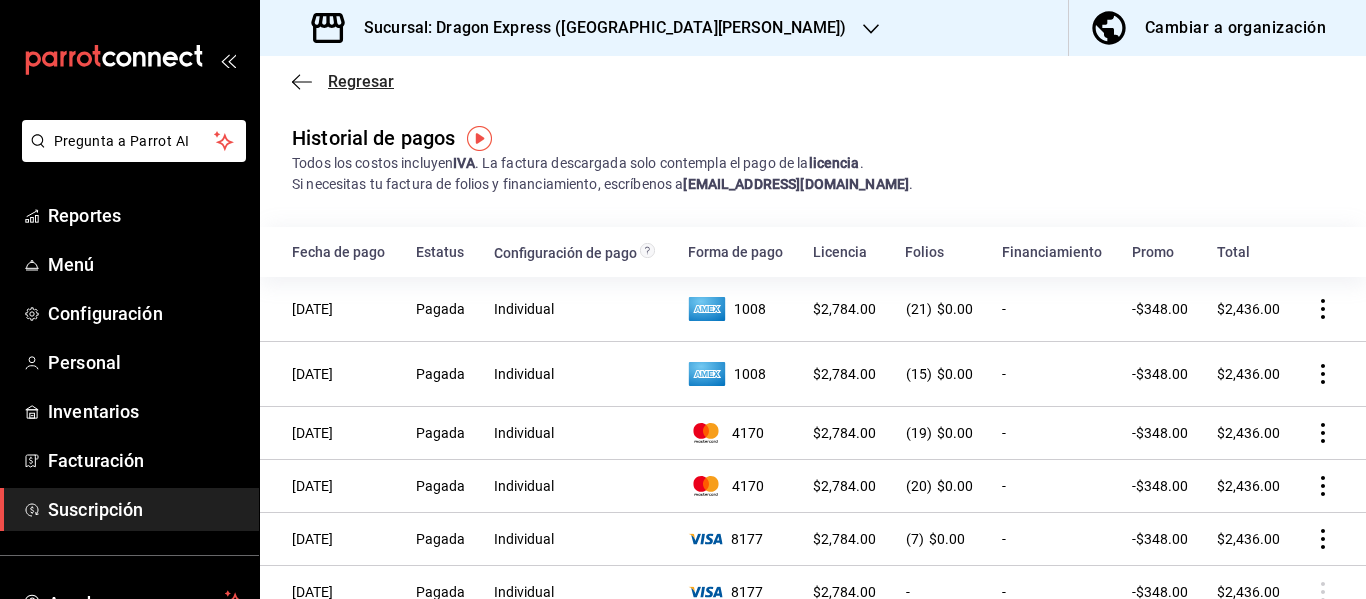 click 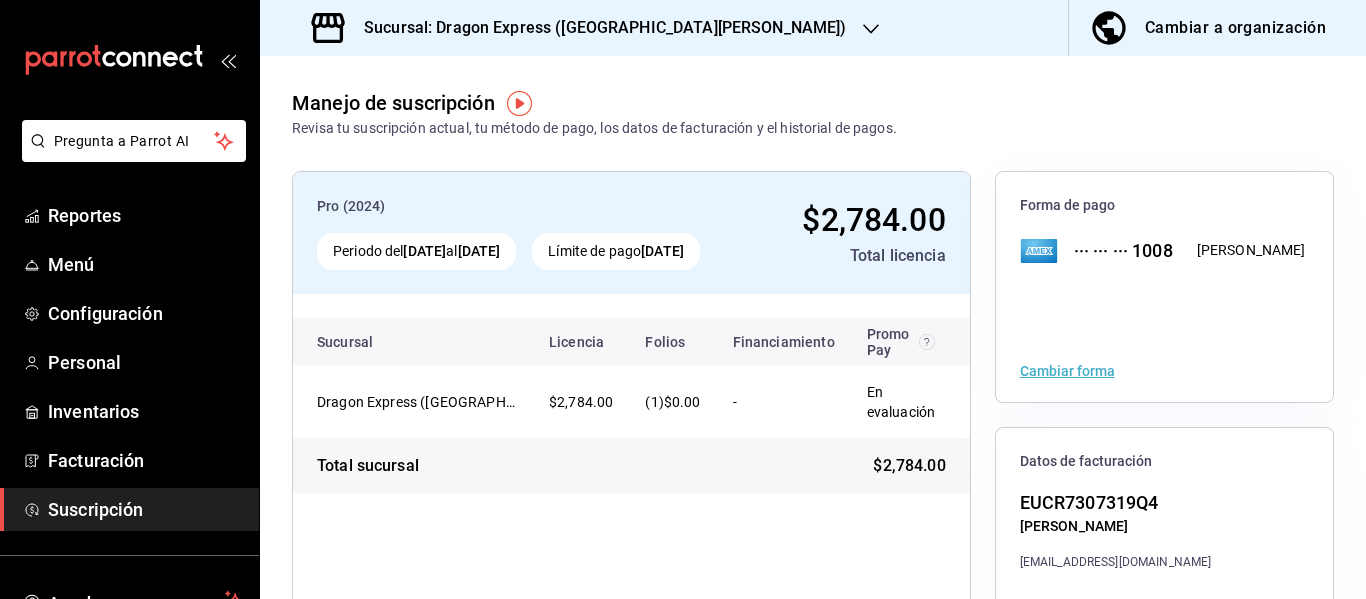 click 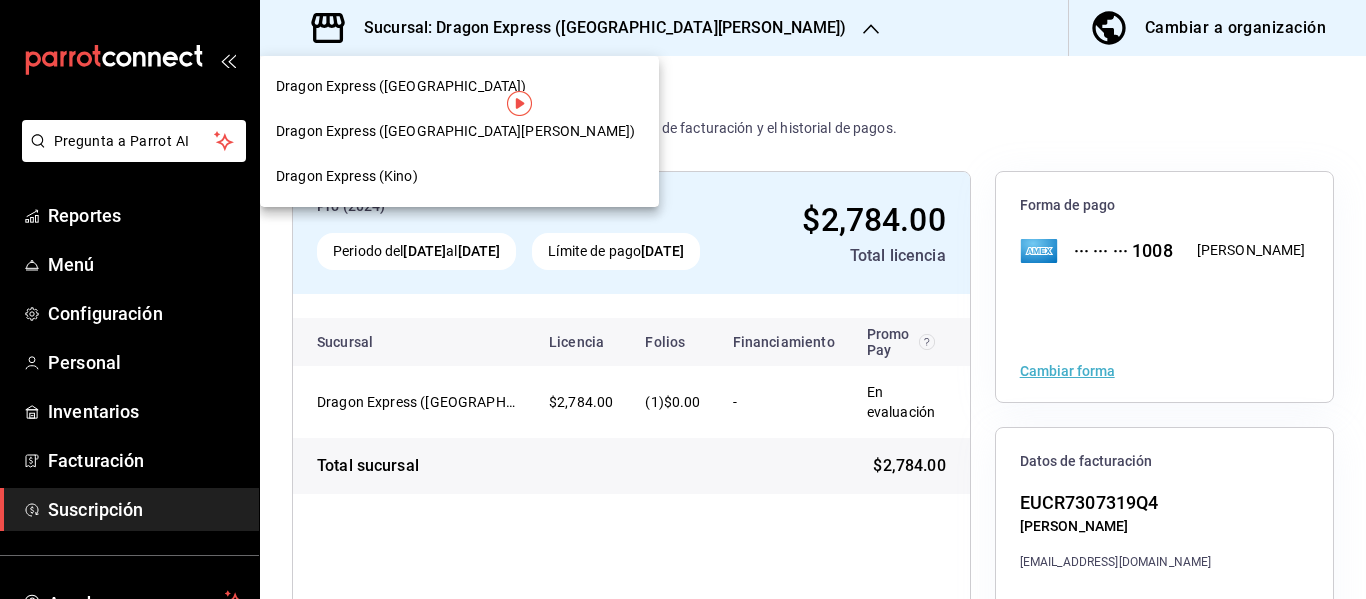 click on "Dragon Express ([GEOGRAPHIC_DATA])" at bounding box center [401, 86] 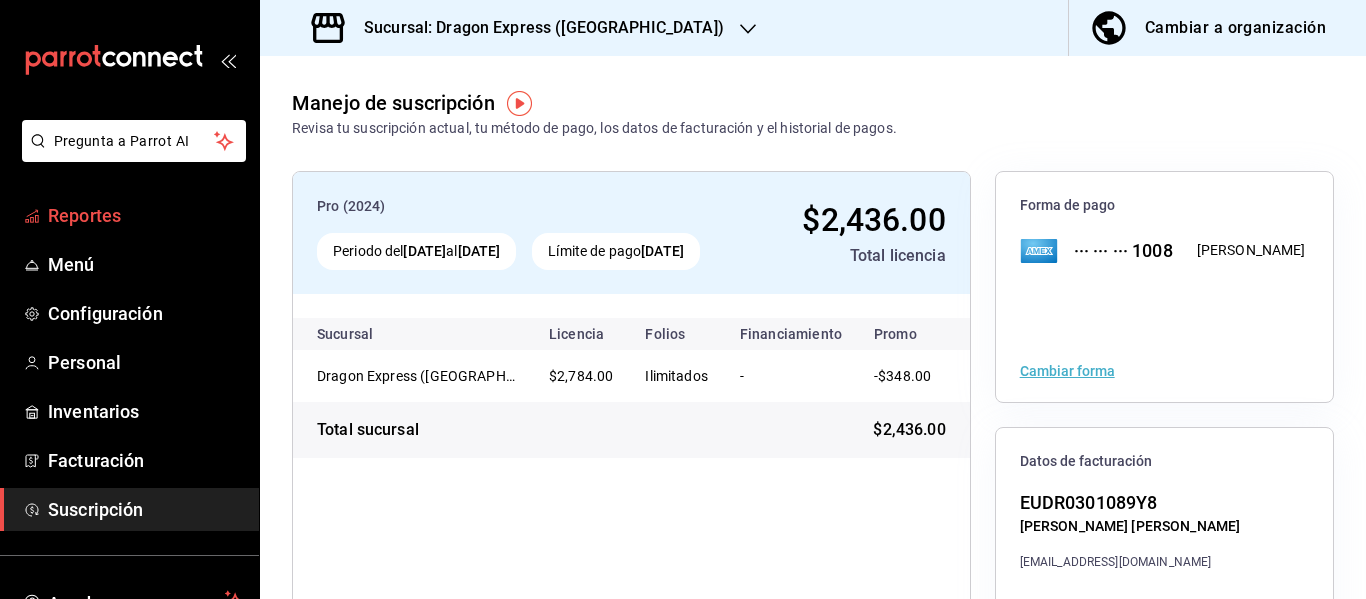 click on "Reportes" at bounding box center [145, 215] 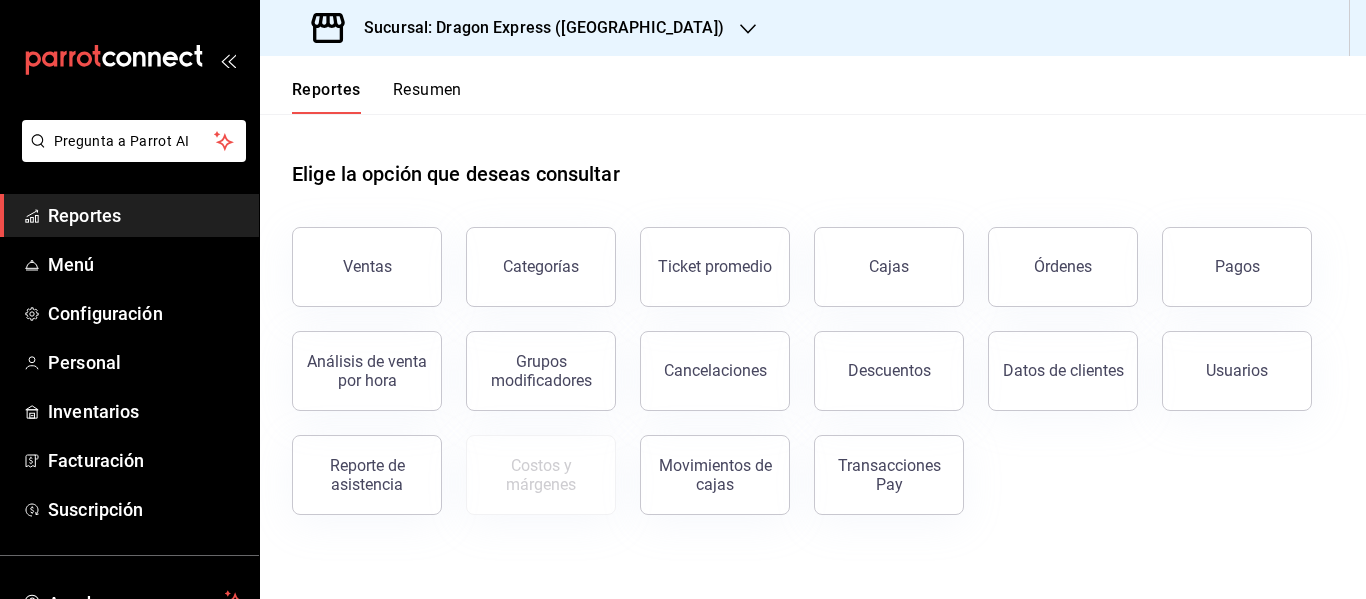 click on "Sucursal: Dragon Express ([GEOGRAPHIC_DATA])" at bounding box center (520, 28) 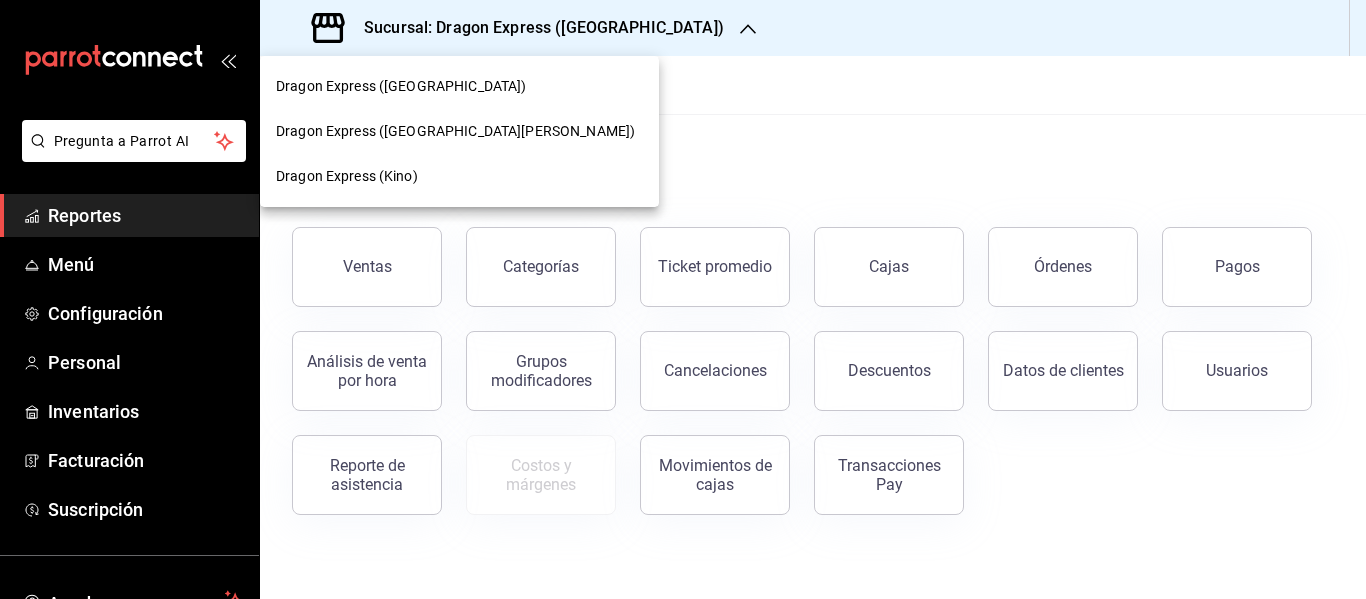 click at bounding box center [683, 299] 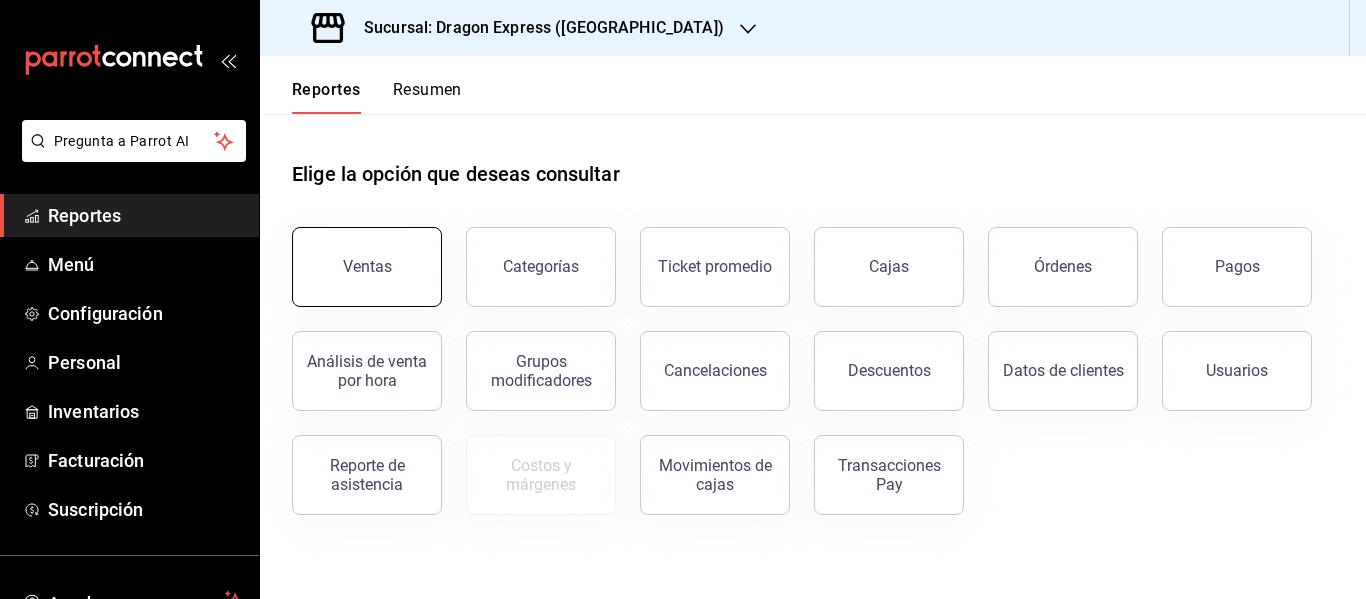 click on "Ventas" at bounding box center [367, 266] 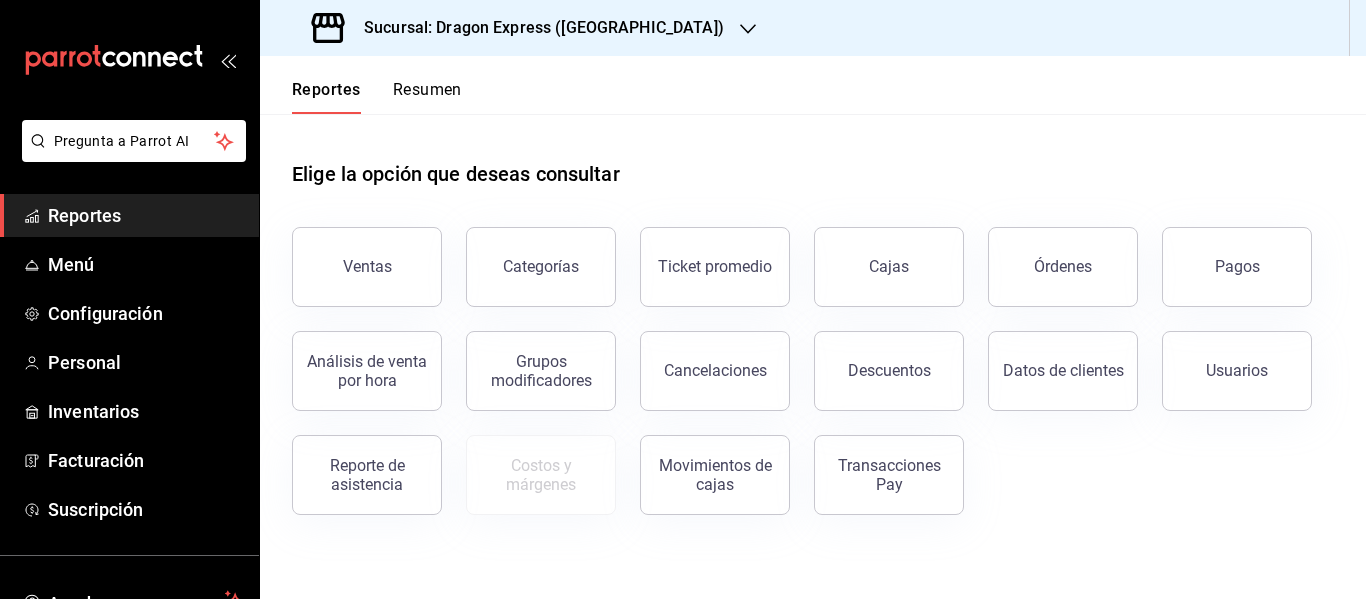 click on "Pregunta a Parrot AI Reportes   Menú   Configuración   Personal   Inventarios   Facturación   Suscripción   Ayuda Recomienda Parrot   YOYO [PERSON_NAME]   Sugerir nueva función   Sucursal: Dragon Express (Zona Norte) Reportes Resumen Elige la opción que deseas consultar Ventas Categorías Ticket promedio Cajas Órdenes Pagos Análisis de venta por hora Grupos modificadores Cancelaciones Descuentos Datos de clientes Usuarios Reporte de asistencia Costos y márgenes Movimientos [PERSON_NAME] Transacciones Pay GANA 1 MES GRATIS EN TU SUSCRIPCIÓN AQUÍ ¿Recuerdas cómo empezó tu restaurante?
[DATE] puedes ayudar a un colega a tener el mismo cambio que tú viviste.
Recomienda Parrot directamente desde tu Portal Administrador.
Es fácil y rápido.
🎁 Por cada restaurante que se una, ganas 1 mes gratis. Pregunta a Parrot AI Reportes   Menú   Configuración   Personal   Inventarios   Facturación   Suscripción   Ayuda Recomienda Parrot   YOYO [PERSON_NAME]   Sugerir nueva función   Visitar centro de ayuda [PHONE_NUMBER]" at bounding box center [683, 299] 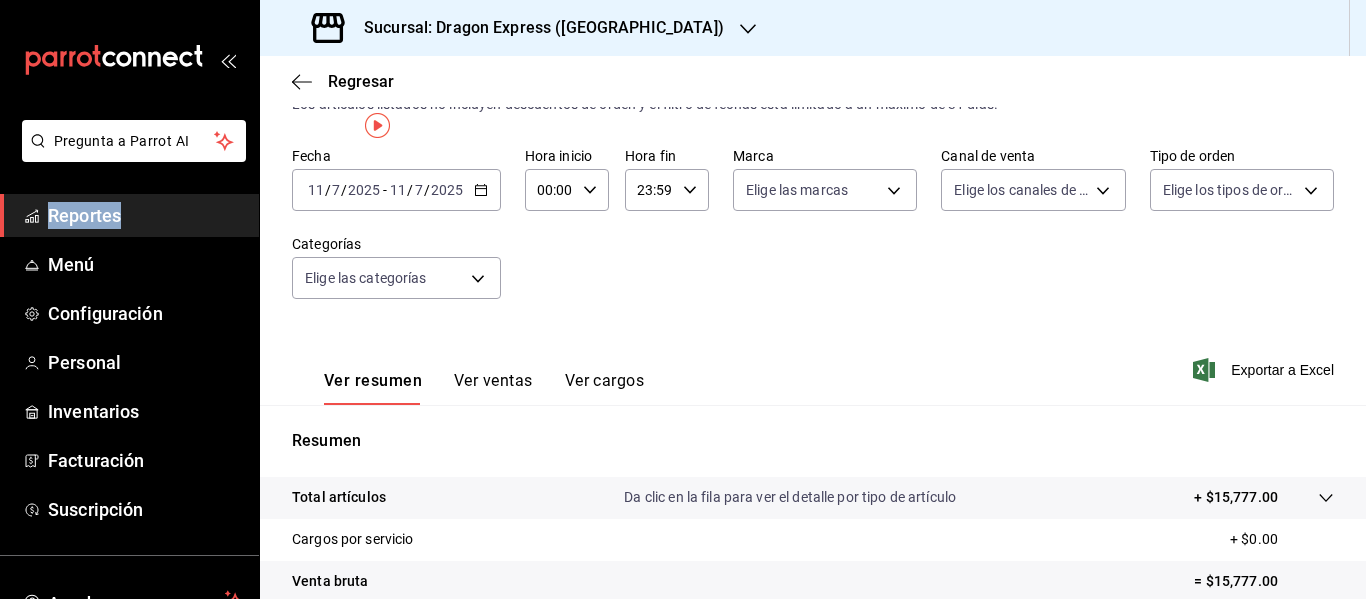 scroll, scrollTop: 0, scrollLeft: 0, axis: both 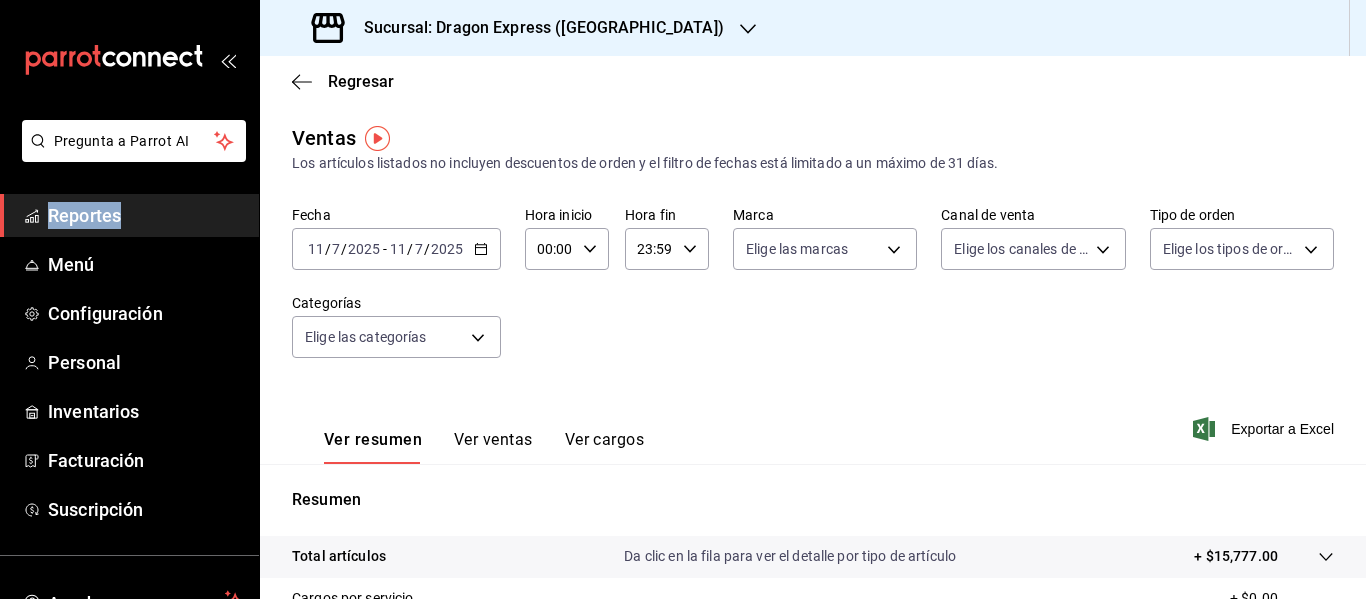 click 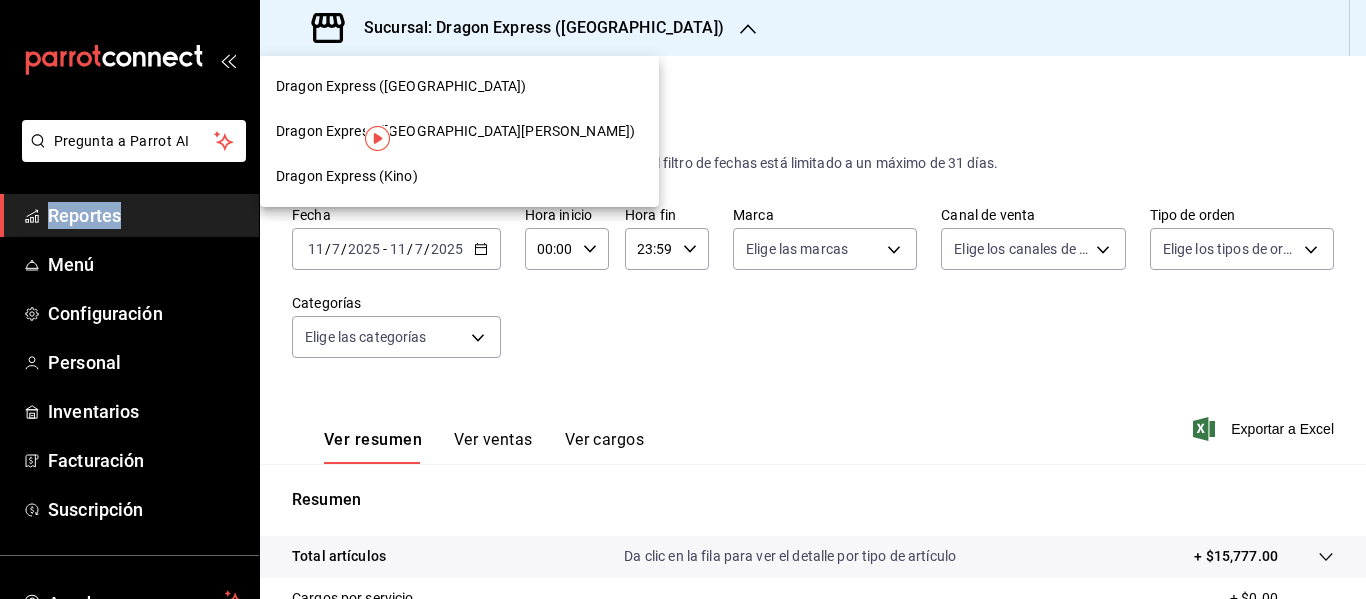 click on "Dragon Express ([GEOGRAPHIC_DATA][PERSON_NAME])" at bounding box center (455, 131) 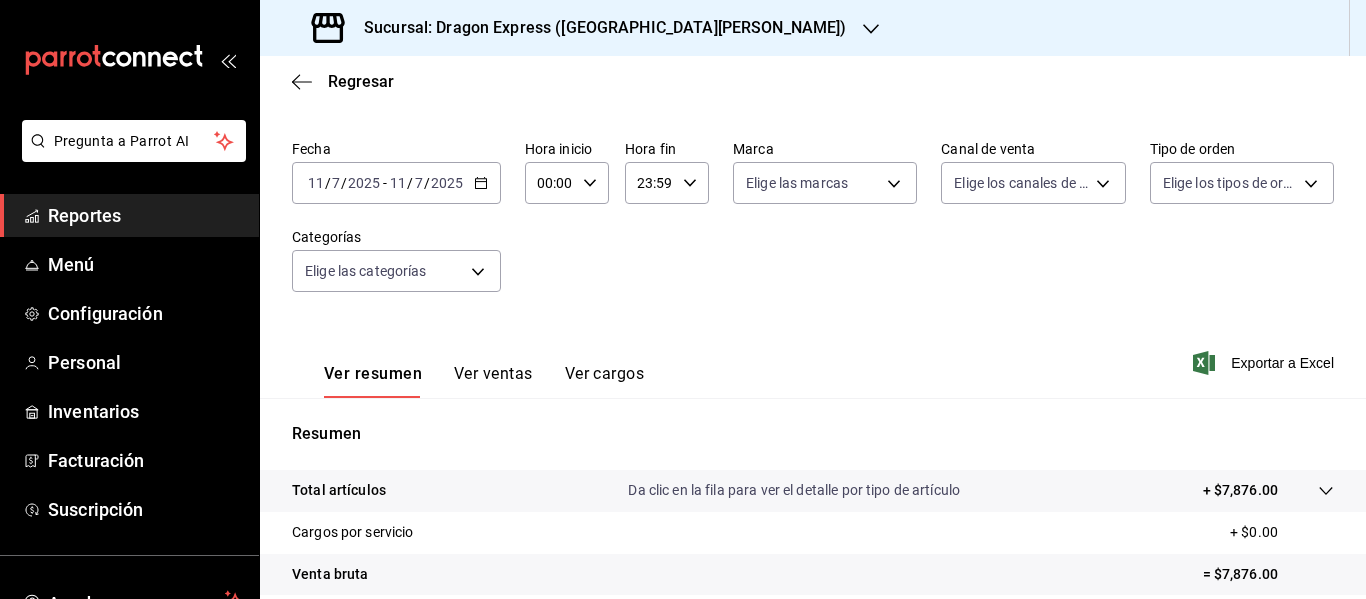 scroll, scrollTop: 0, scrollLeft: 0, axis: both 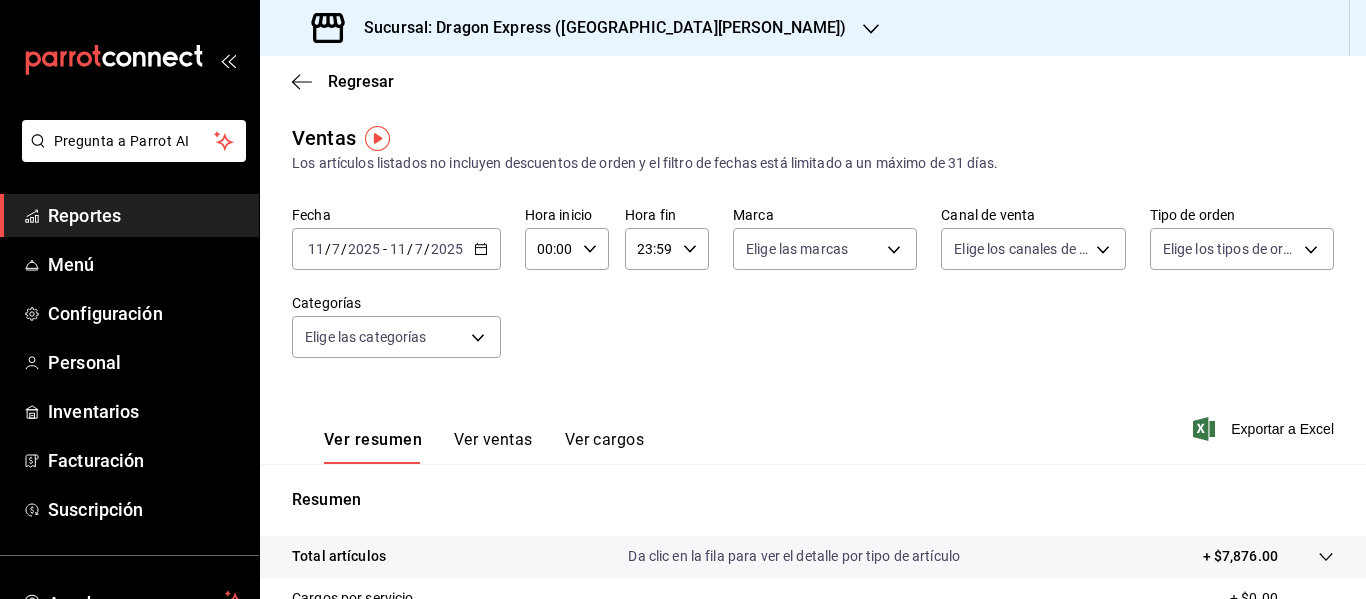 click at bounding box center [871, 28] 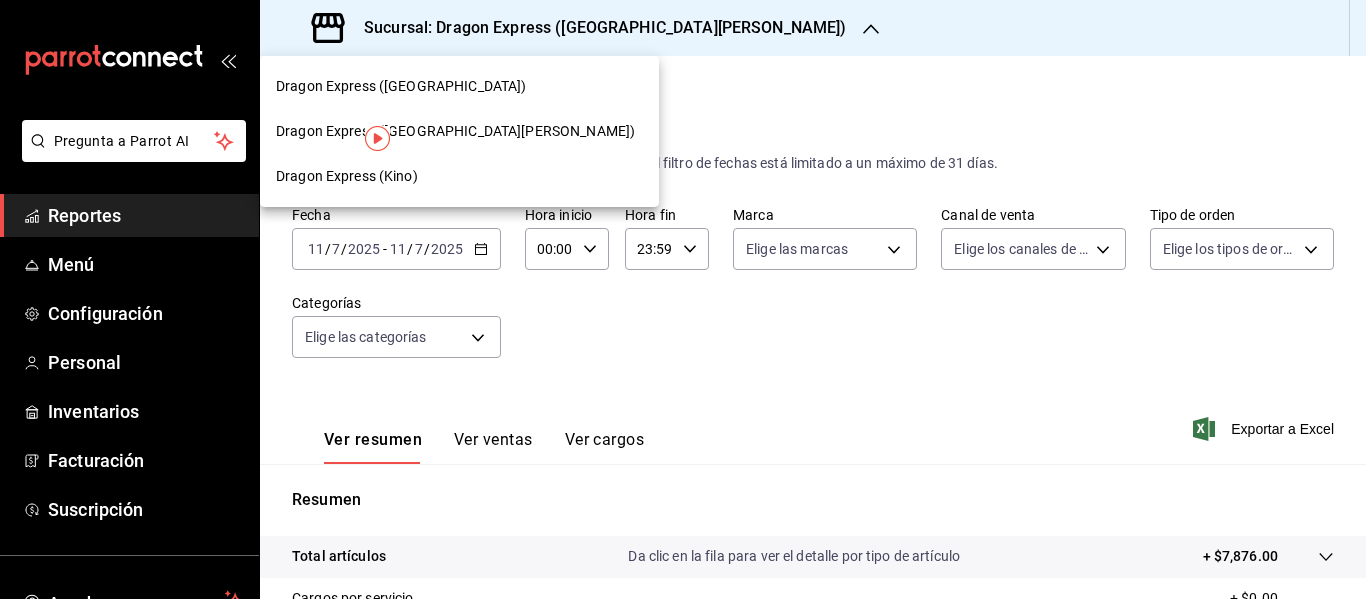 click on "Dragon Express (Kino)" at bounding box center (459, 176) 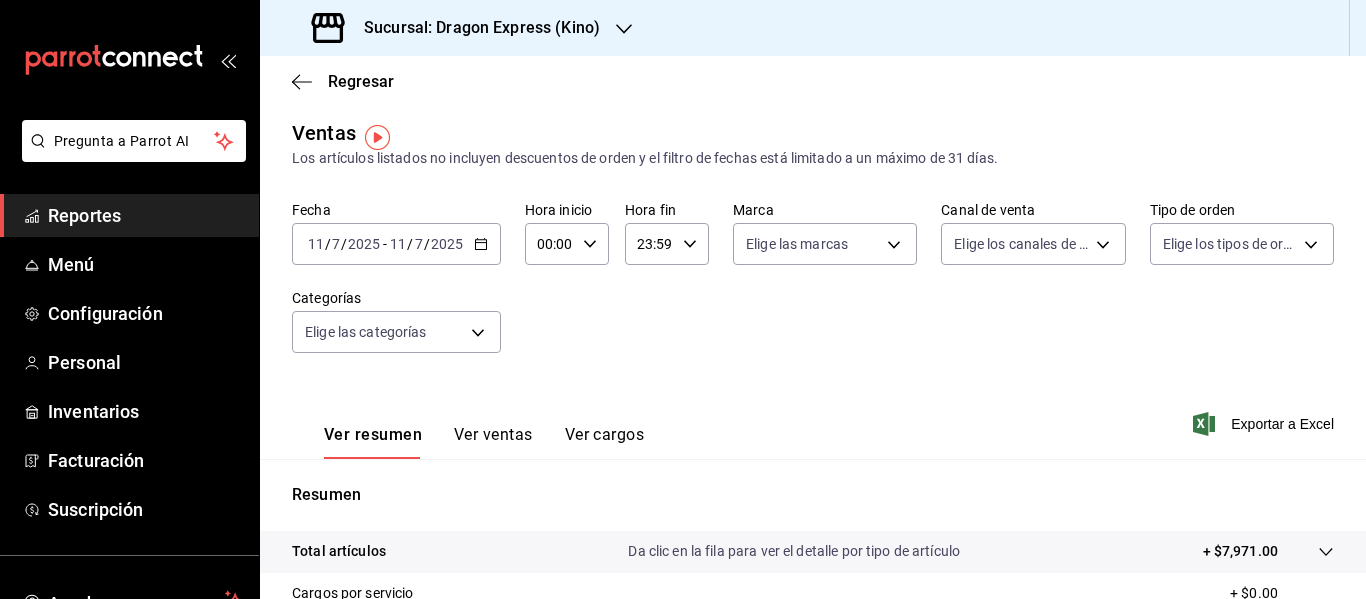 scroll, scrollTop: 0, scrollLeft: 0, axis: both 